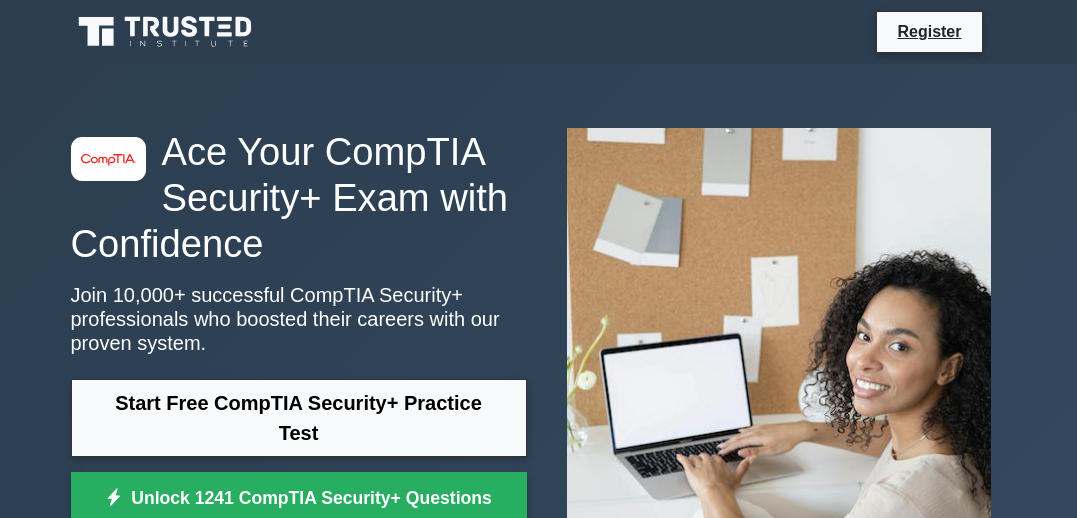 scroll, scrollTop: 0, scrollLeft: 0, axis: both 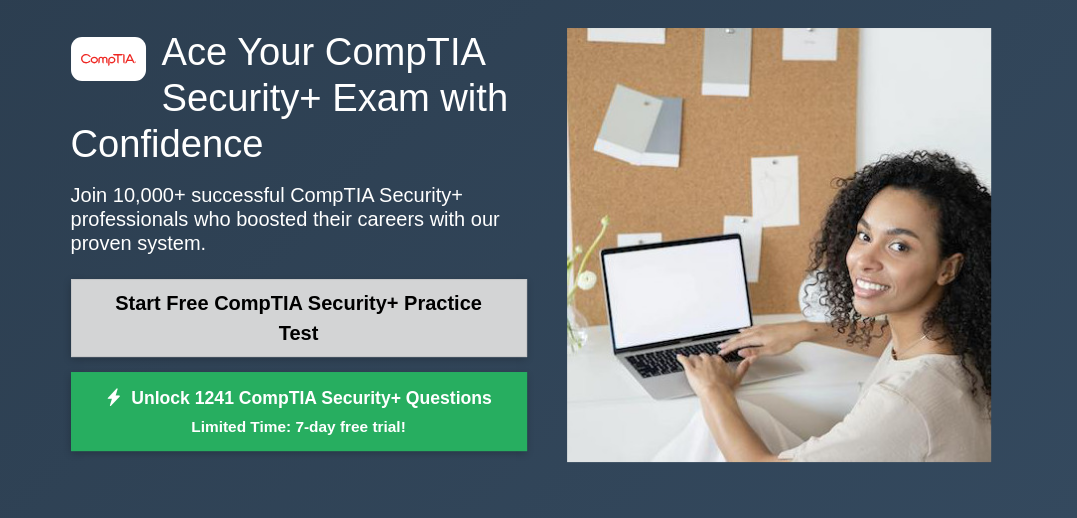 click on "Start Free CompTIA Security+ Practice Test" at bounding box center (299, 318) 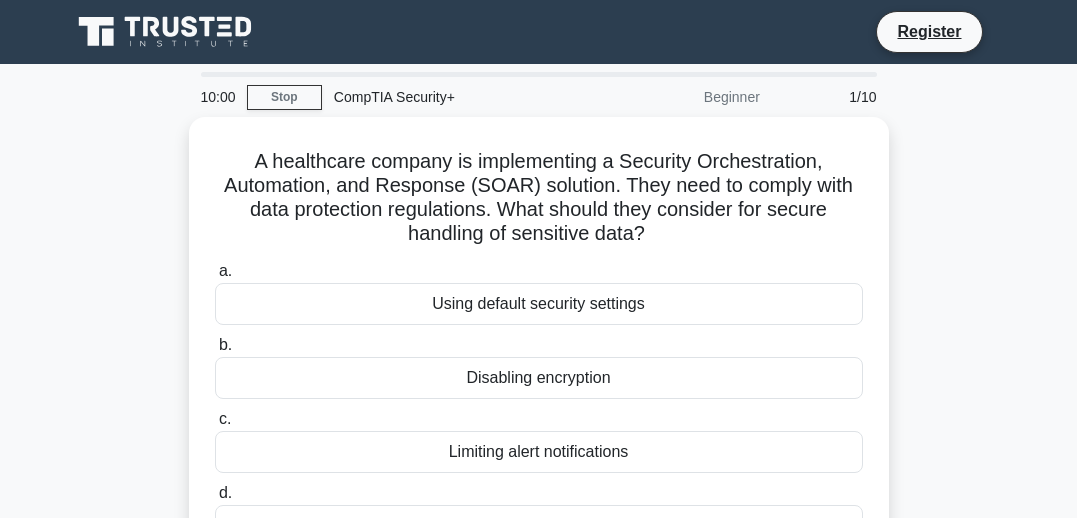 scroll, scrollTop: 0, scrollLeft: 0, axis: both 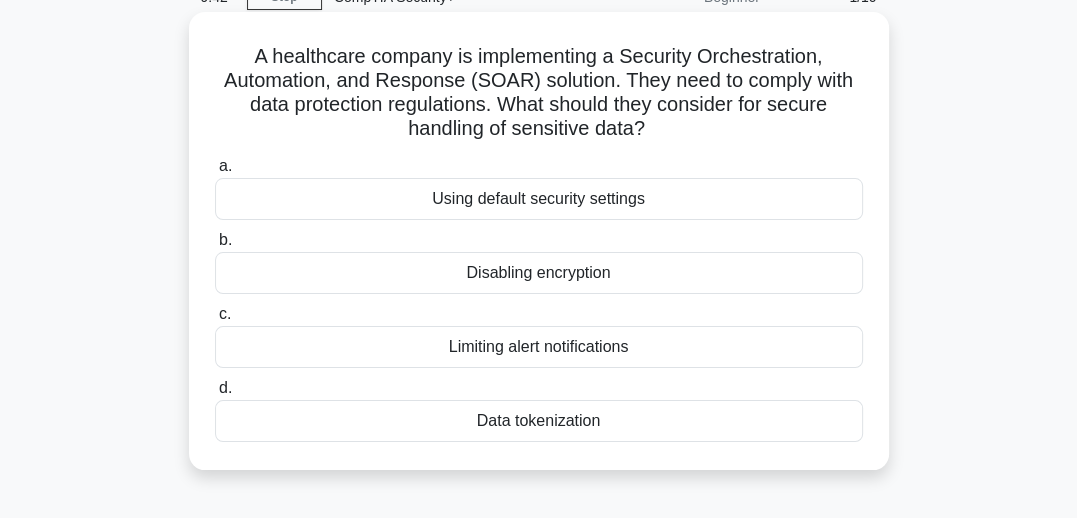 click on "Data tokenization" at bounding box center (539, 421) 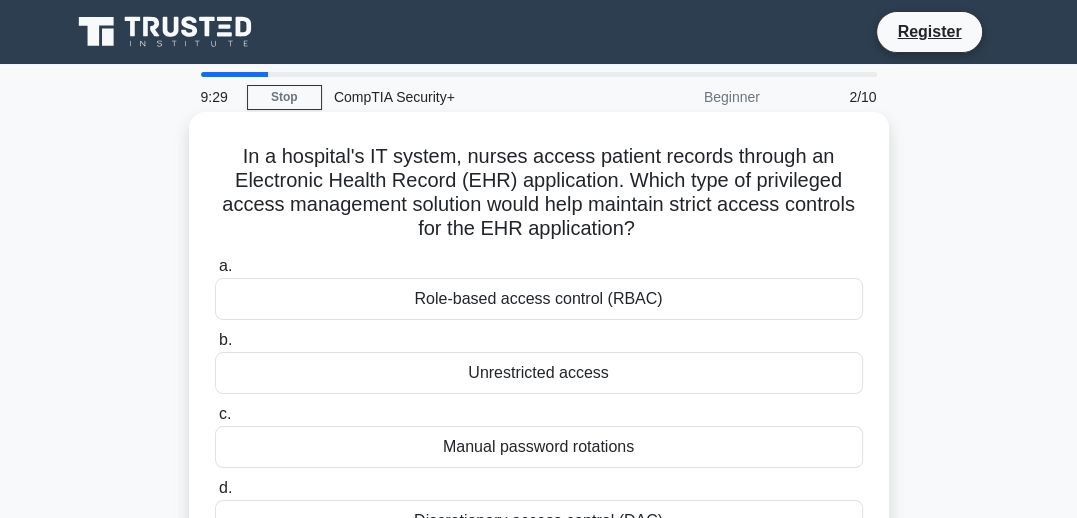 scroll, scrollTop: 100, scrollLeft: 0, axis: vertical 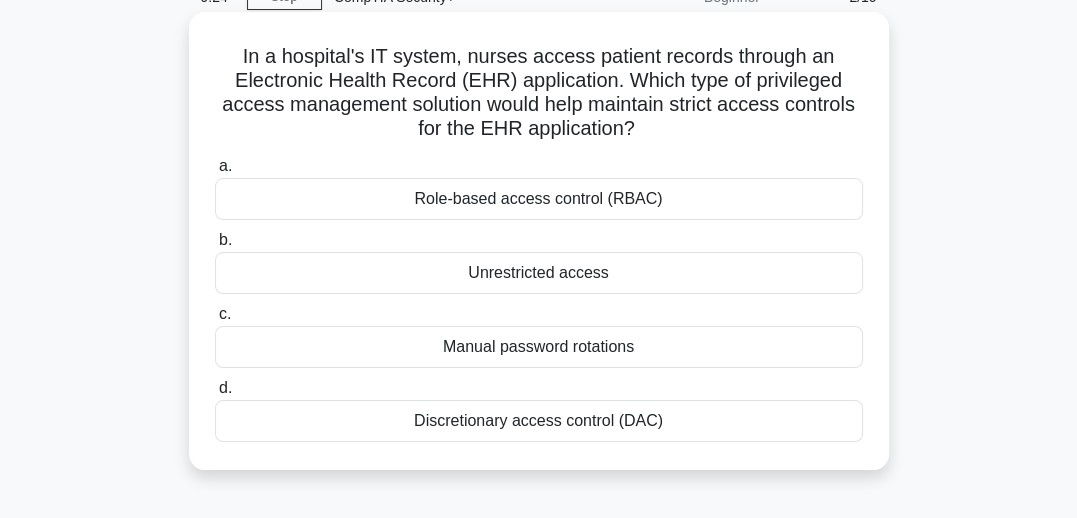 click on "Role-based access control (RBAC)" at bounding box center (539, 199) 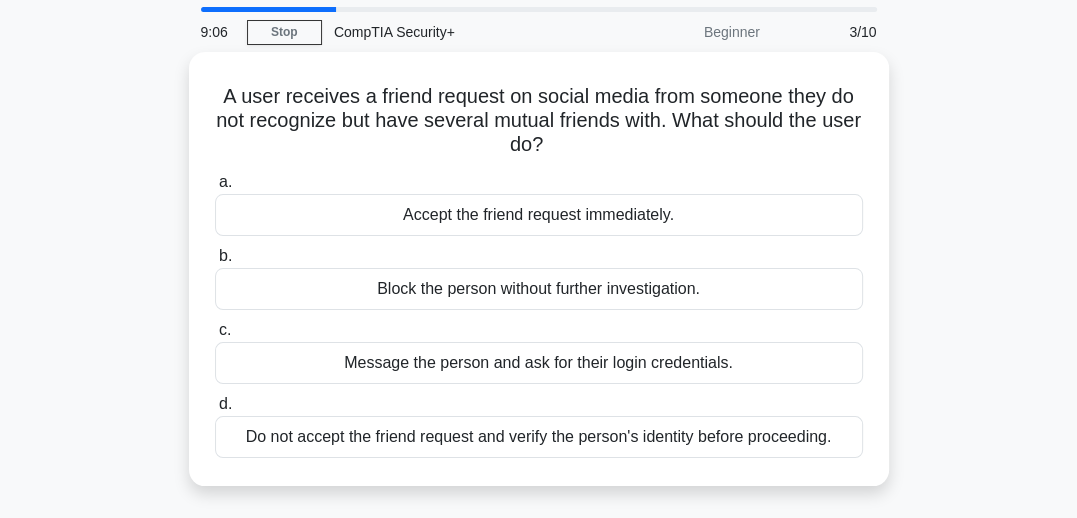 scroll, scrollTop: 100, scrollLeft: 0, axis: vertical 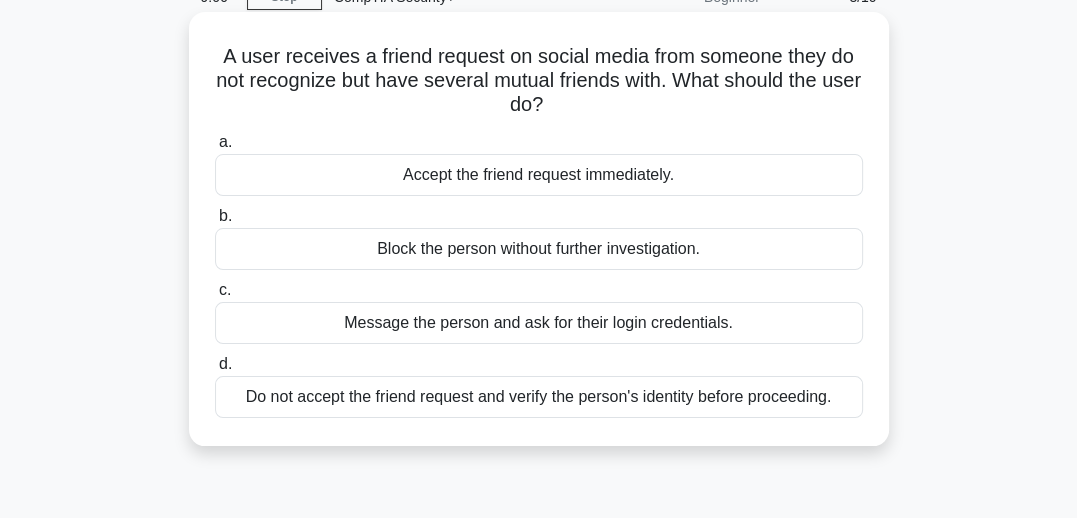 click on "Do not accept the friend request and verify the person's identity before proceeding." at bounding box center (539, 397) 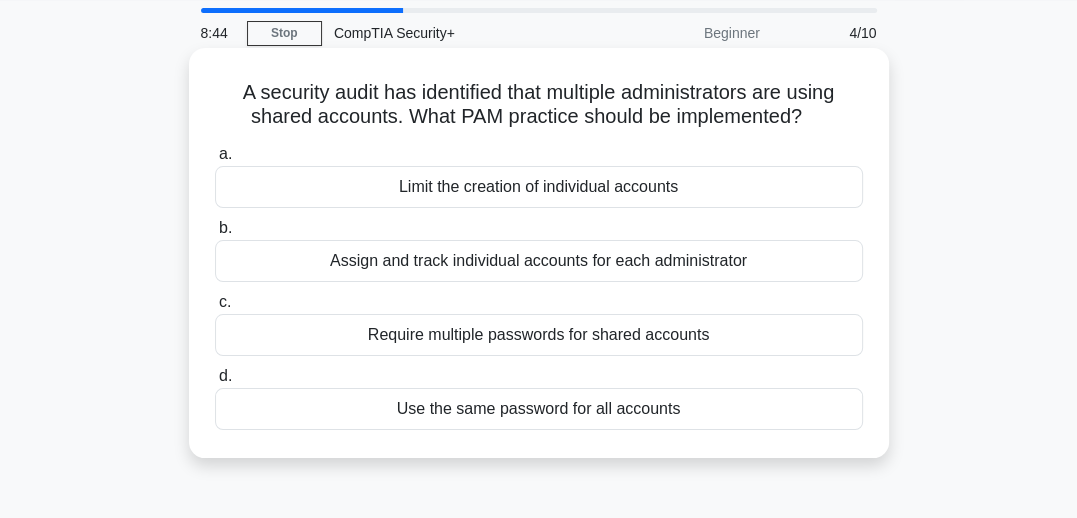 scroll, scrollTop: 100, scrollLeft: 0, axis: vertical 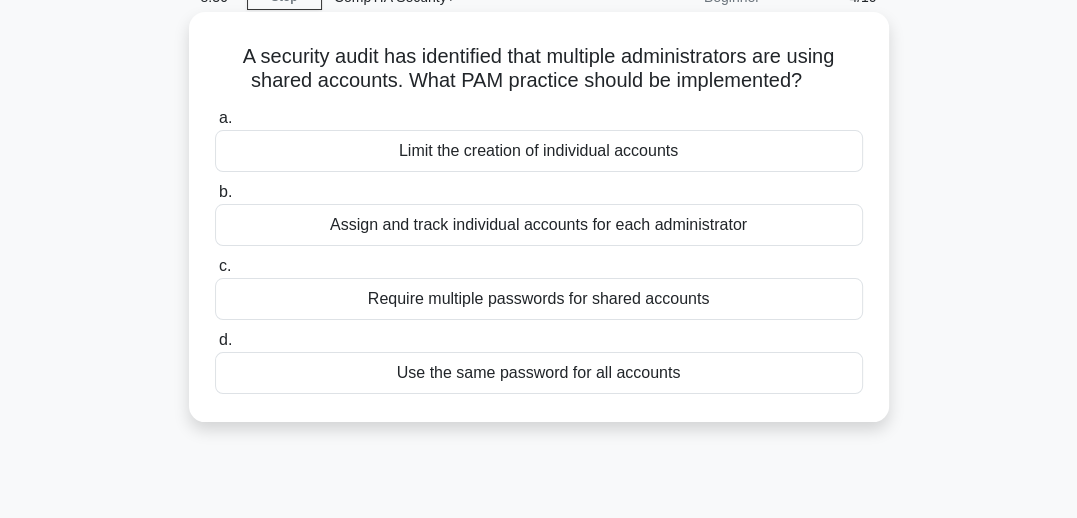 click on "Require multiple passwords for shared accounts" at bounding box center (539, 299) 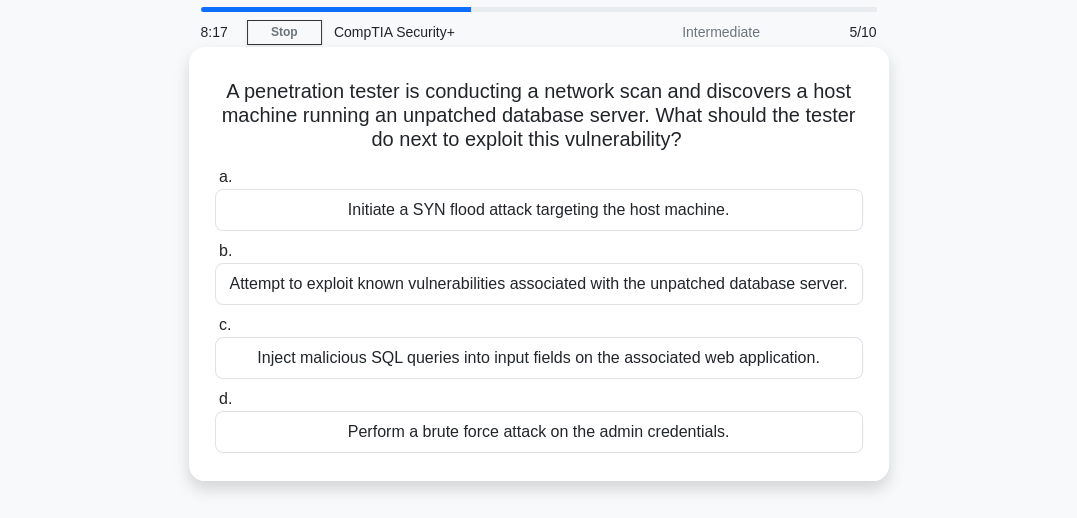 scroll, scrollTop: 100, scrollLeft: 0, axis: vertical 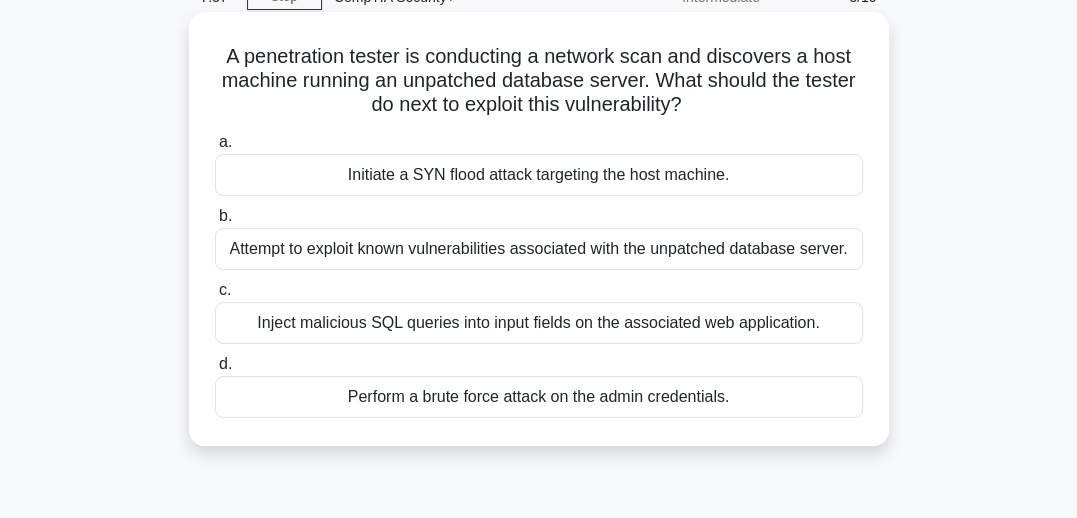 click on "Initiate a SYN flood attack targeting the host machine." at bounding box center (539, 175) 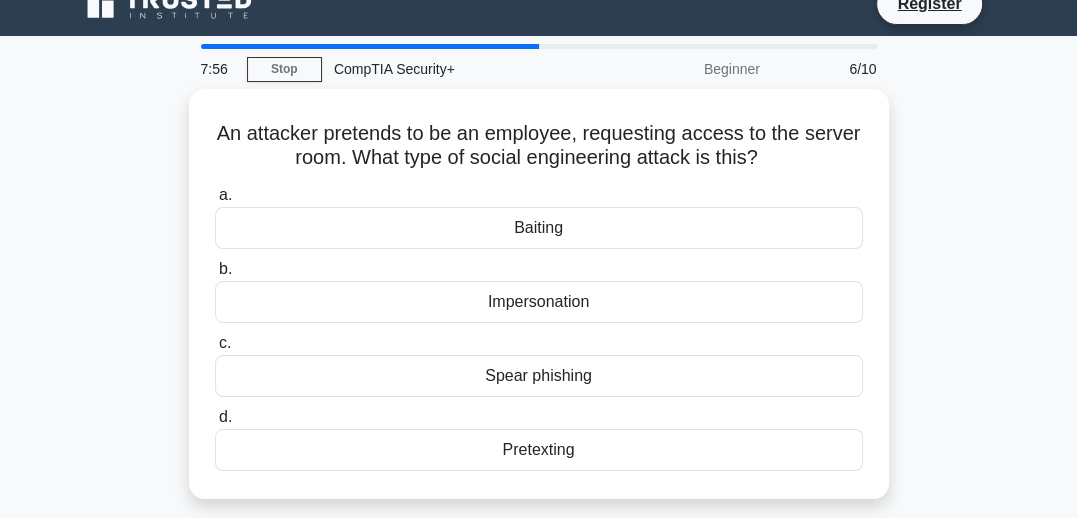 scroll, scrollTop: 0, scrollLeft: 0, axis: both 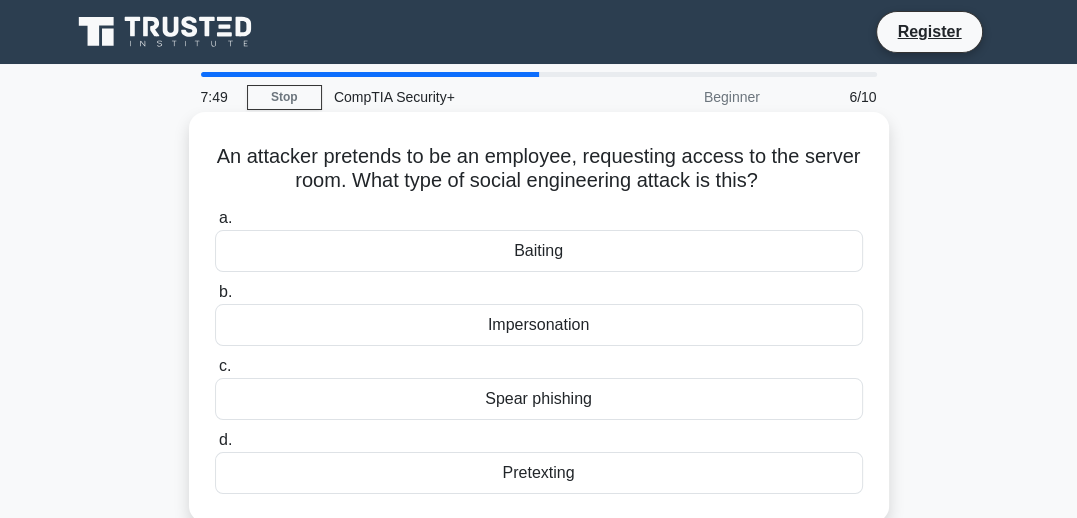 click on "Impersonation" at bounding box center (539, 325) 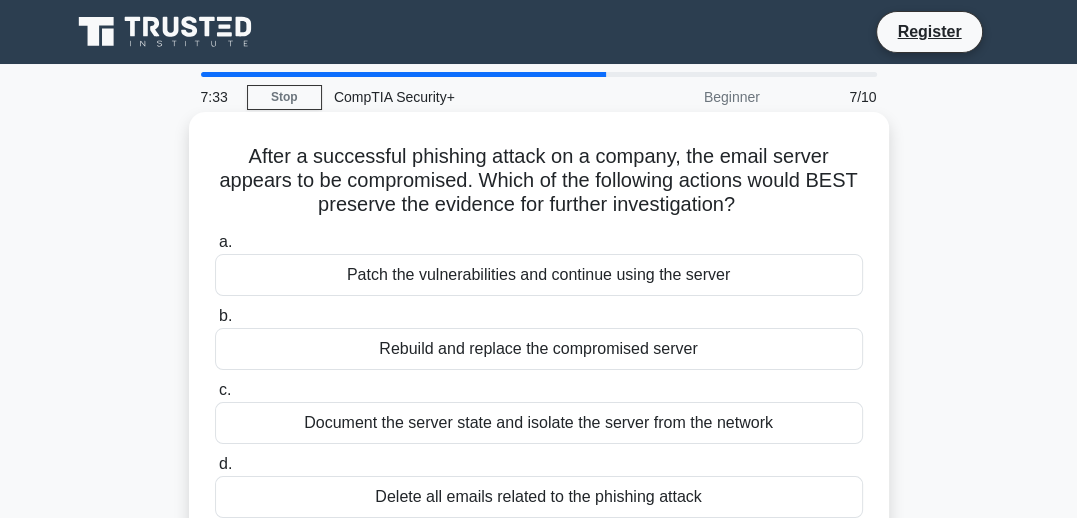 click on "Document the server state and isolate the server from the network" at bounding box center (539, 423) 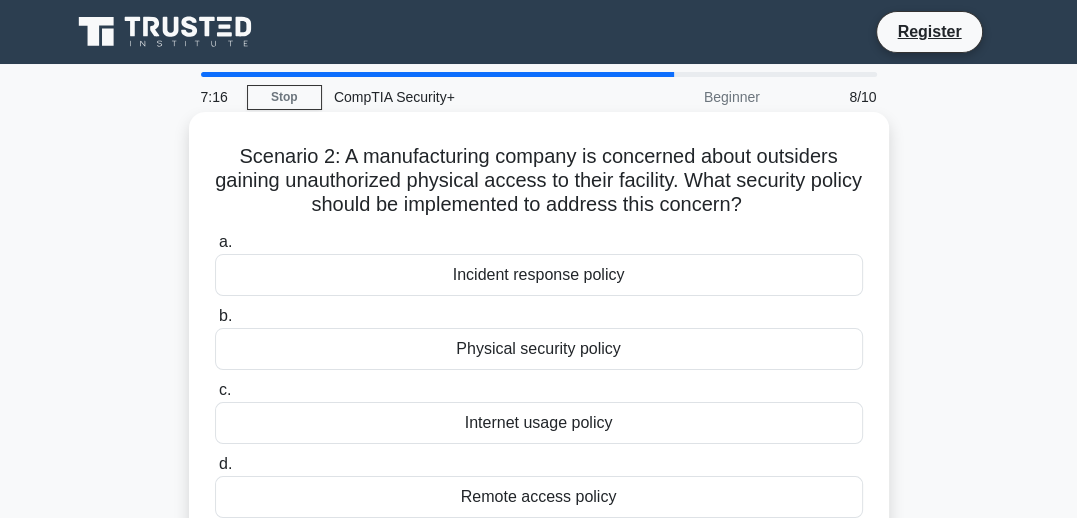 click on "Physical security policy" at bounding box center [539, 349] 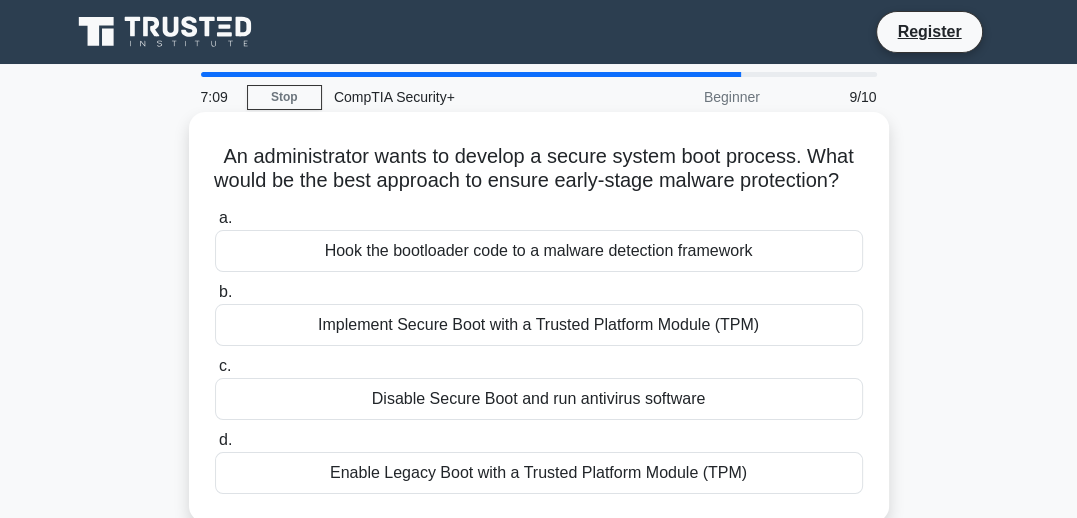 scroll, scrollTop: 100, scrollLeft: 0, axis: vertical 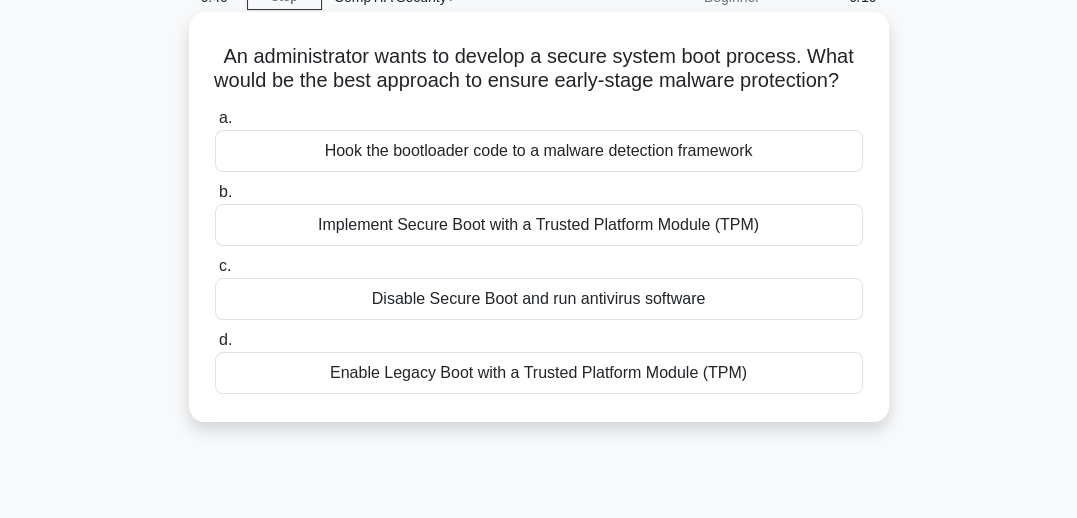 click on "Implement Secure Boot with a Trusted Platform Module (TPM)" at bounding box center (539, 225) 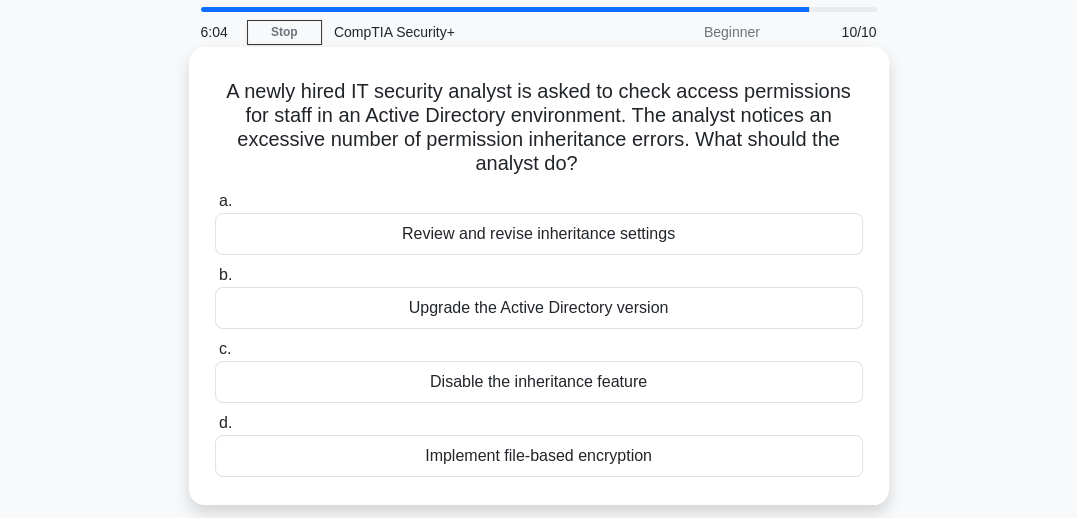 scroll, scrollTop: 100, scrollLeft: 0, axis: vertical 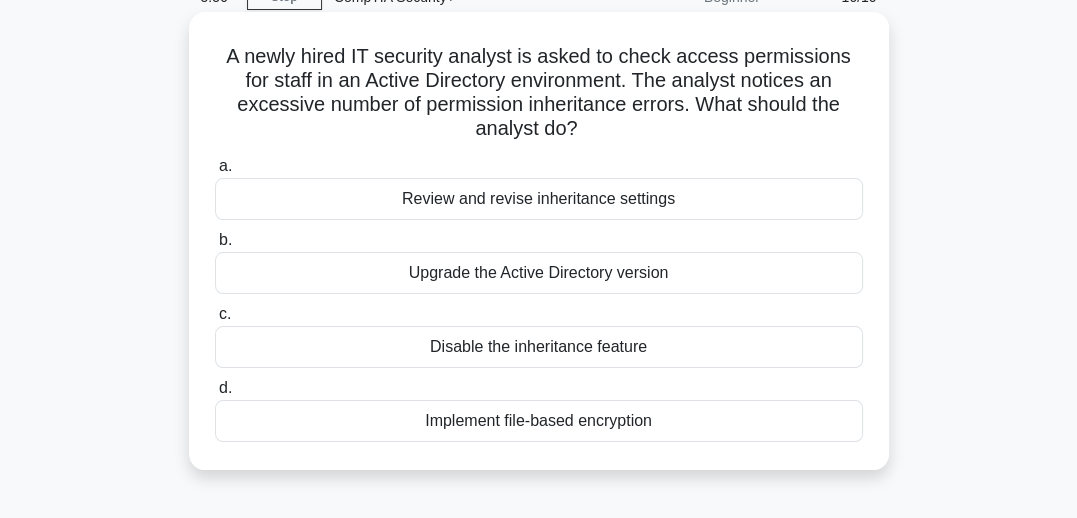 click on "Review and revise inheritance settings" at bounding box center (539, 199) 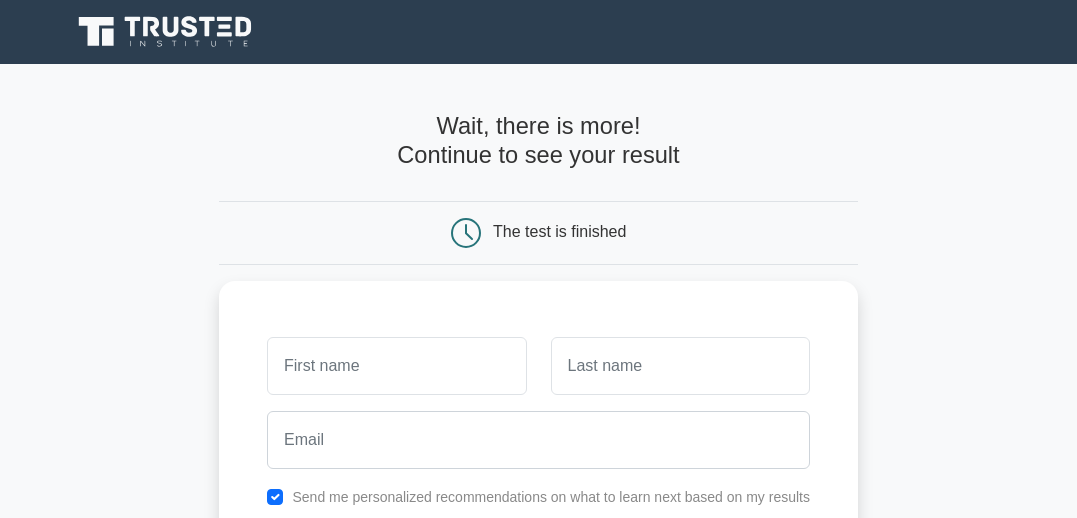 scroll, scrollTop: 300, scrollLeft: 0, axis: vertical 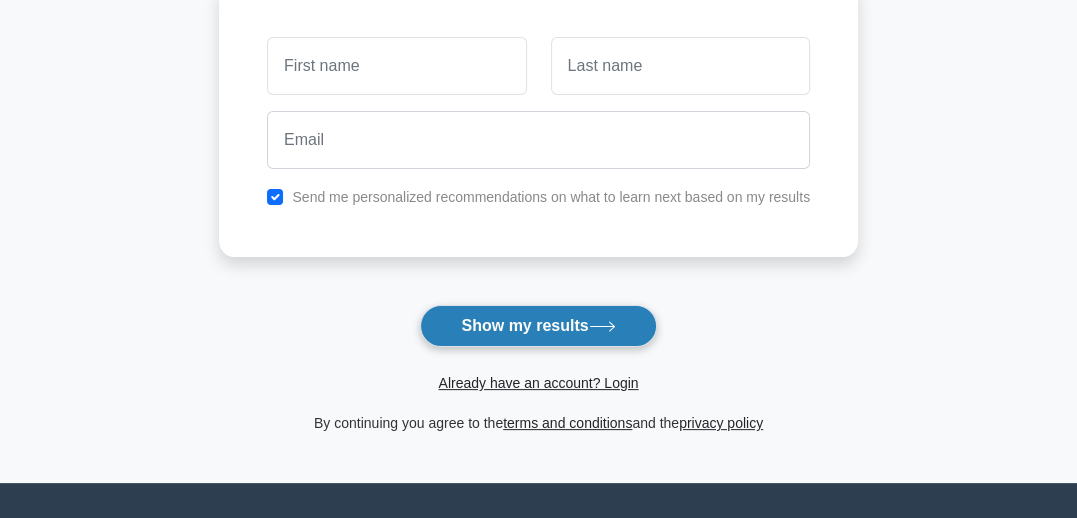 click on "Show my results" at bounding box center [538, 326] 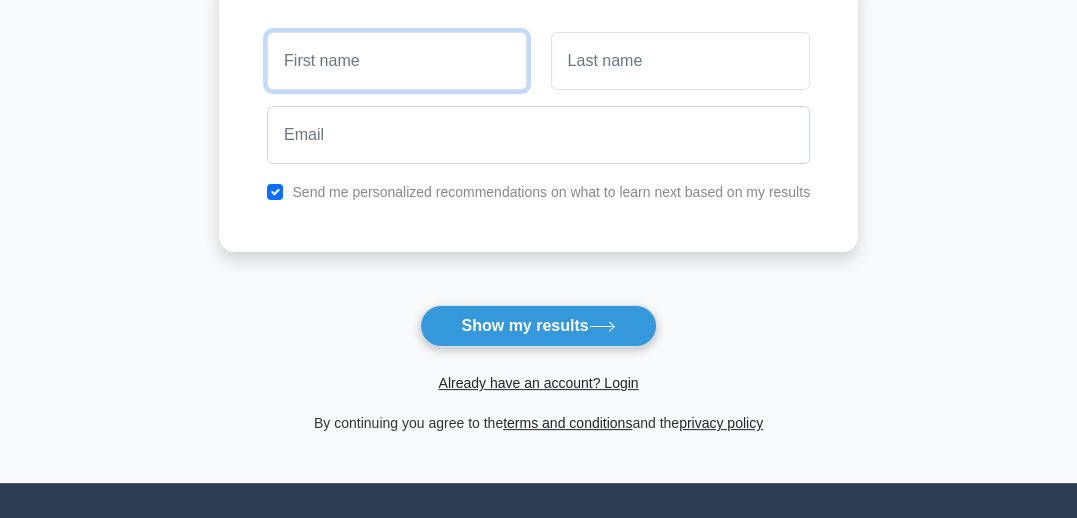 click at bounding box center [396, 61] 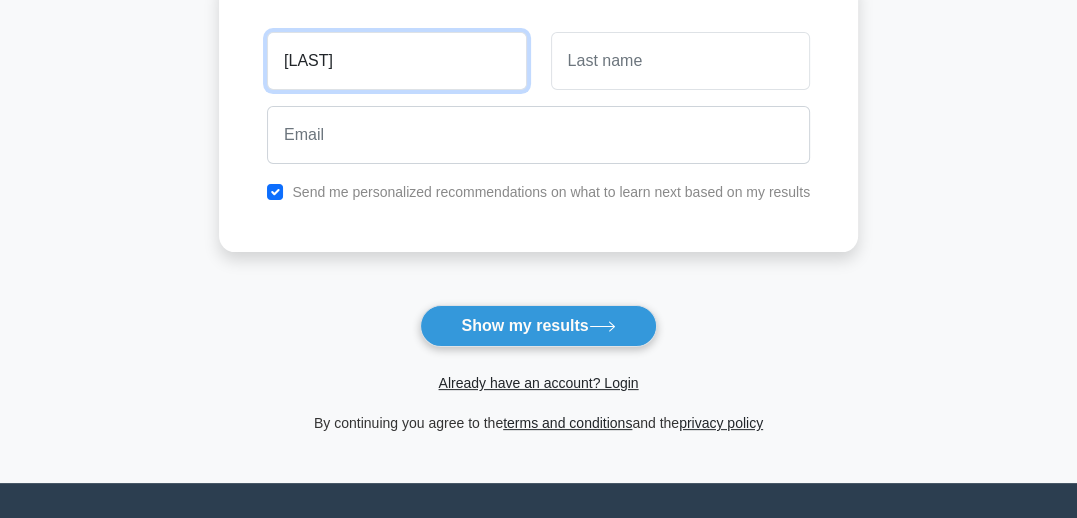 type on "paras" 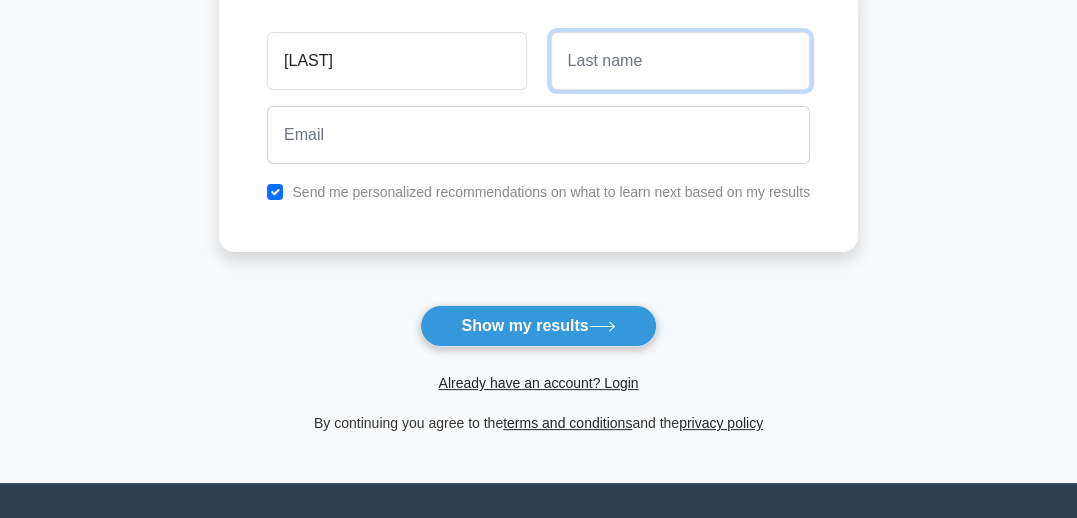 click at bounding box center [680, 61] 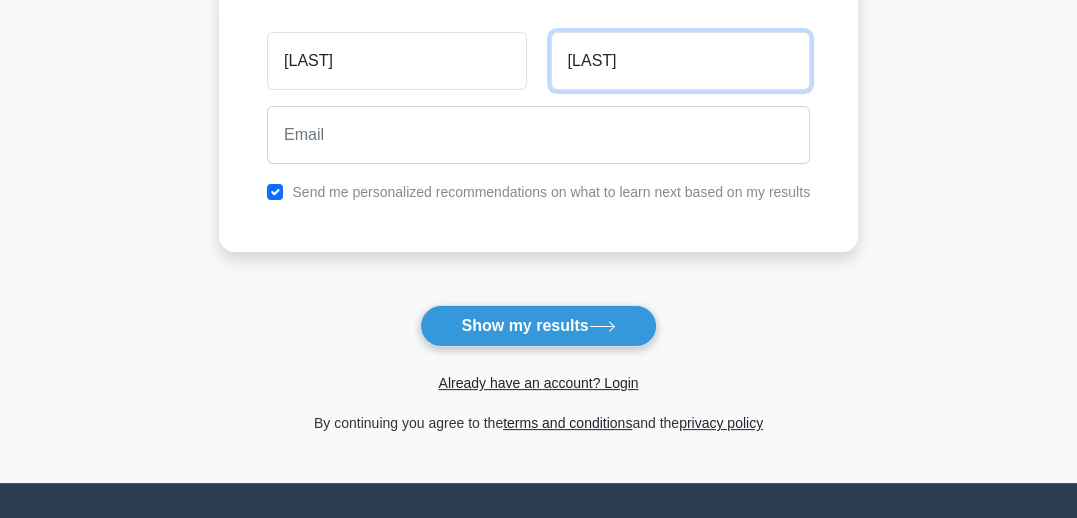 type on "singh" 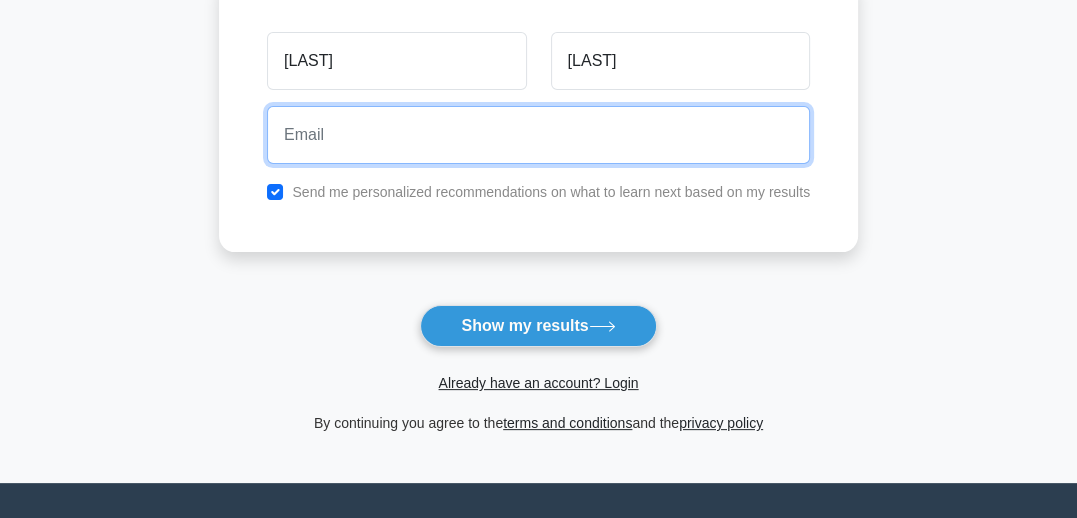 click at bounding box center (538, 135) 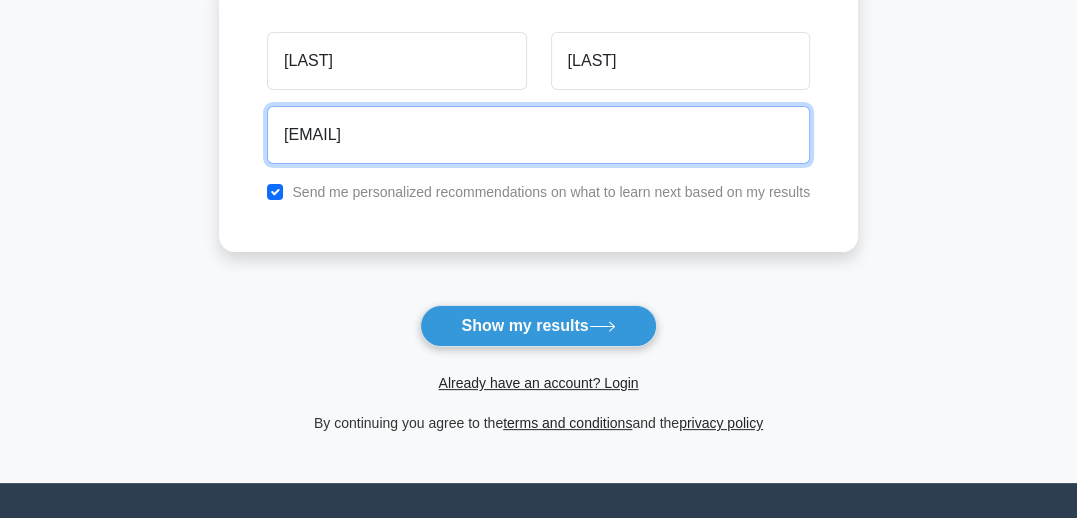 type on "wealthf@gmail.com" 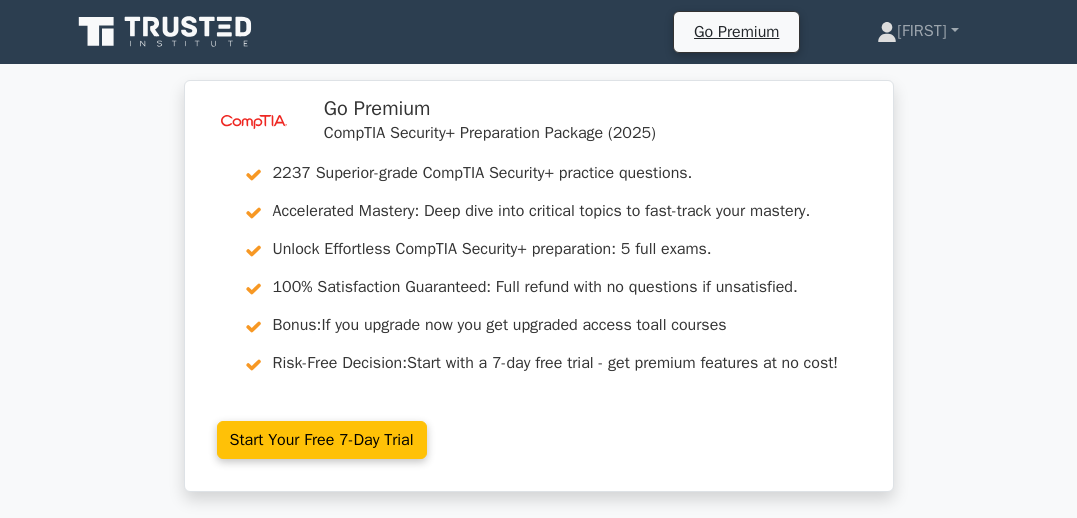 scroll, scrollTop: 0, scrollLeft: 0, axis: both 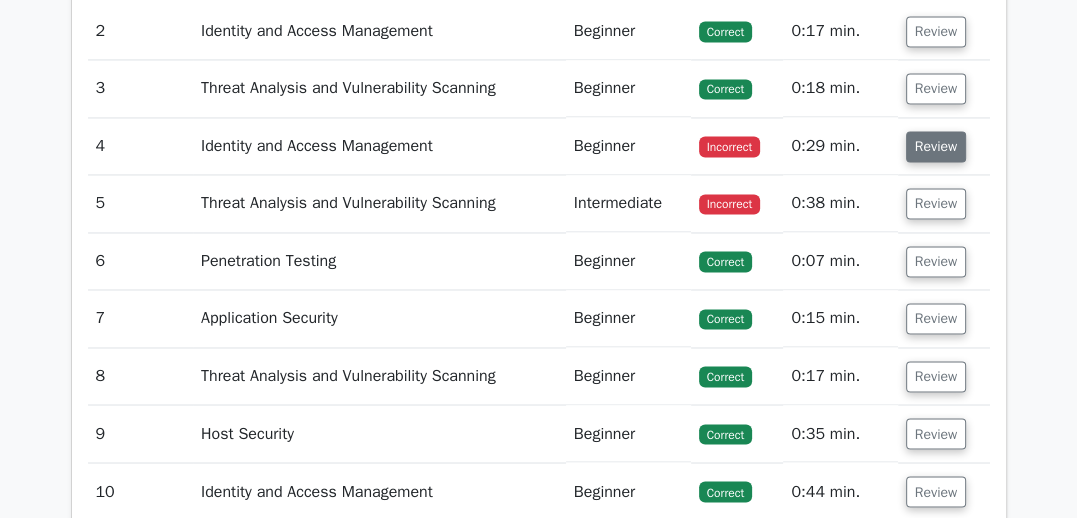 click on "Review" at bounding box center [936, 146] 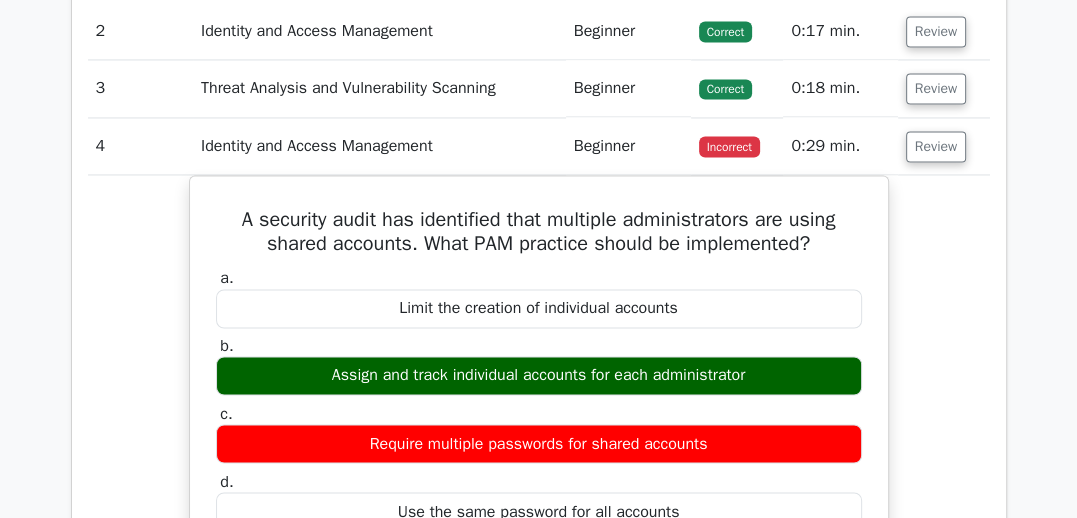 click on "Question Analysis
Question  #
Topic
Difficulty
Result
Time Spent
Action
1
Security Operations
Beginner
Correct" at bounding box center (539, 239) 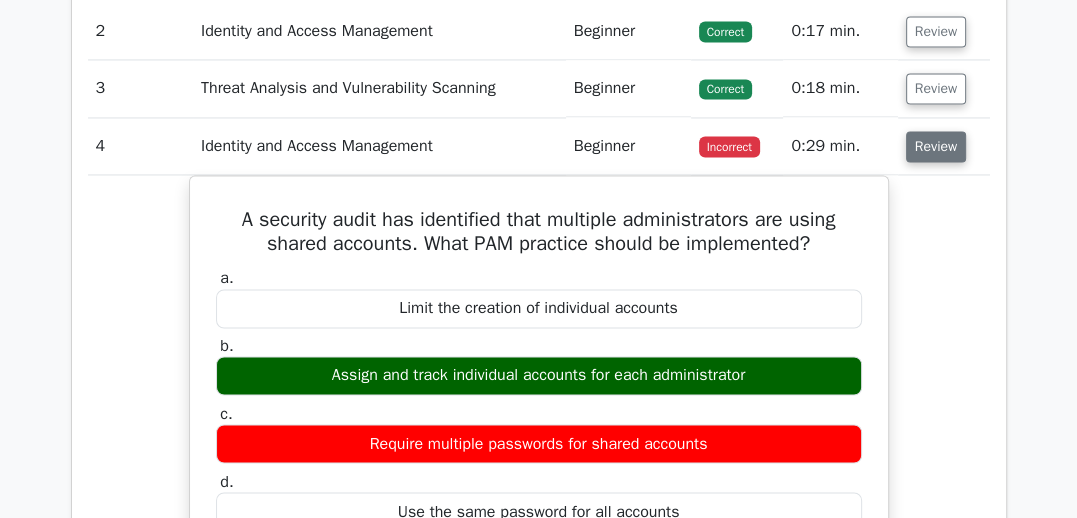 click on "Review" at bounding box center [936, 146] 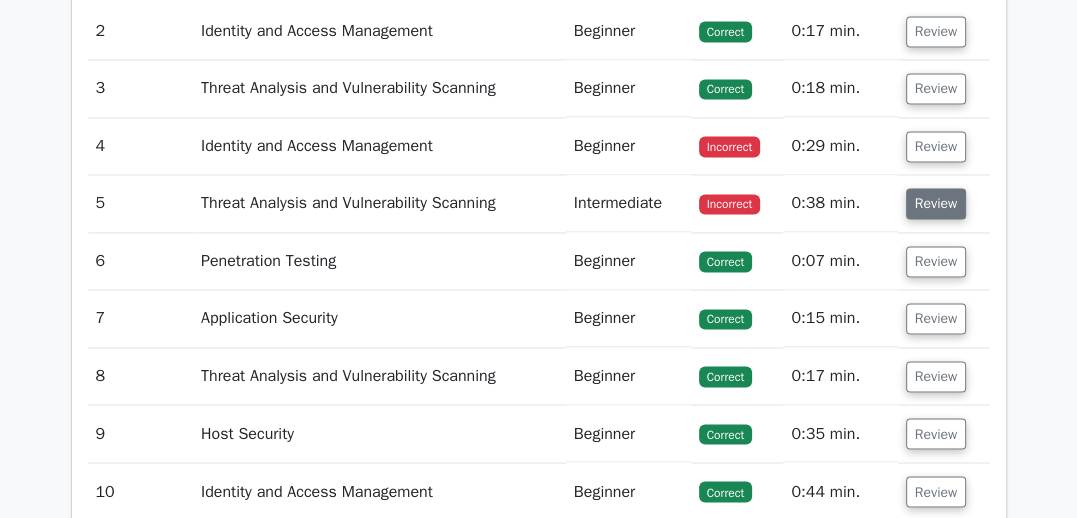 click on "Review" at bounding box center [936, 203] 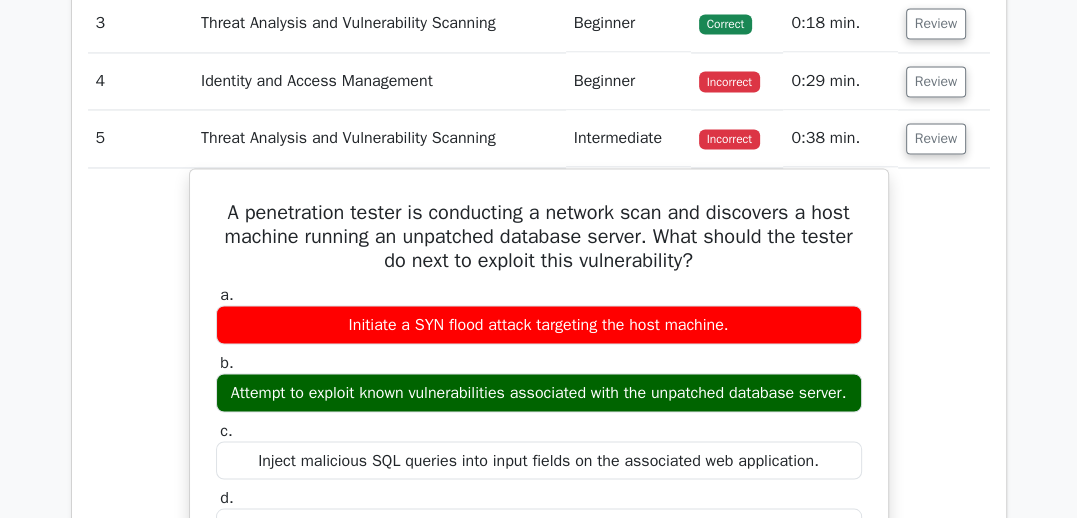 scroll, scrollTop: 2400, scrollLeft: 0, axis: vertical 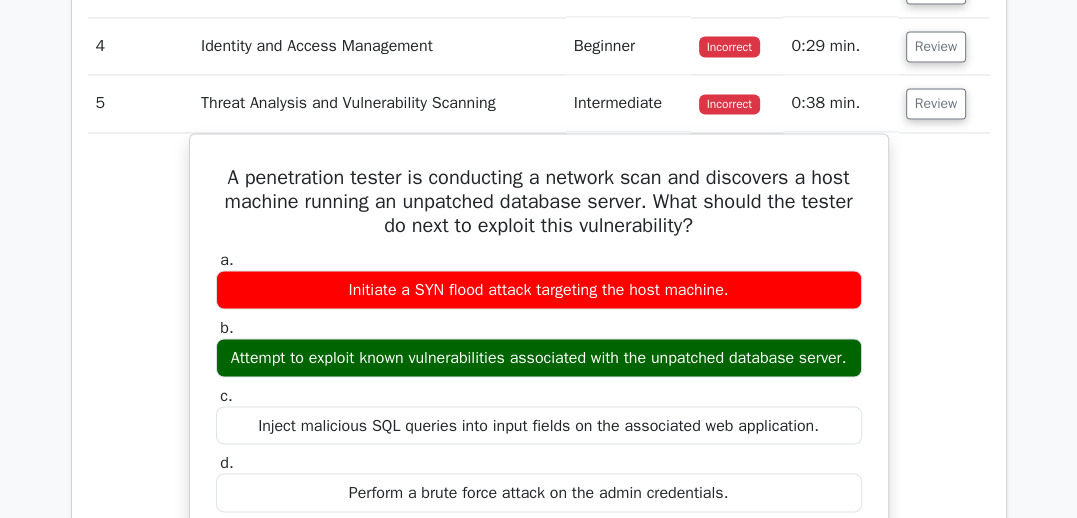 click on "A penetration tester is conducting a network scan and discovers a host machine running an unpatched database server. What should the tester do next to exploit this vulnerability?
a.
Initiate a SYN flood attack targeting the host machine.
b.
c. d." at bounding box center [539, 445] 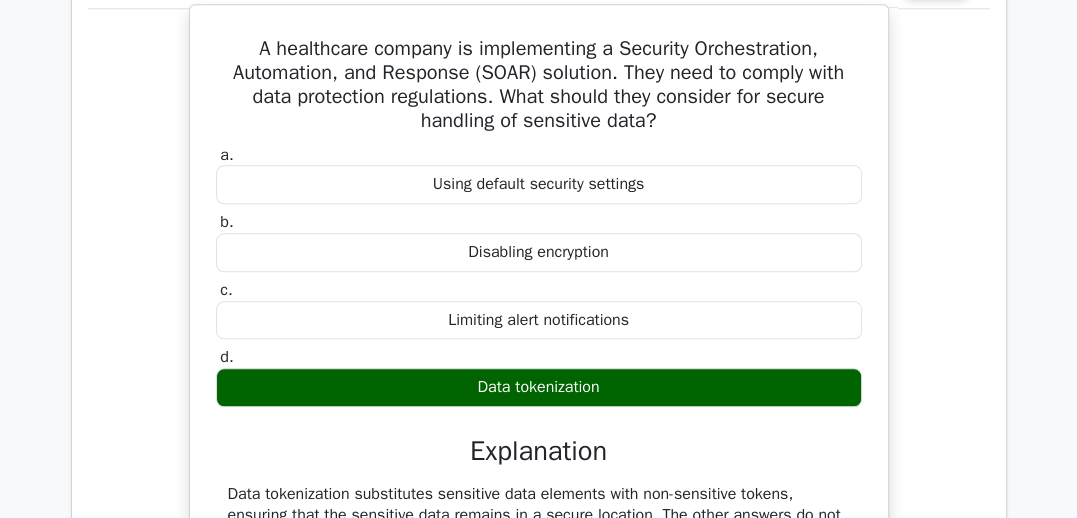 scroll, scrollTop: 1400, scrollLeft: 0, axis: vertical 